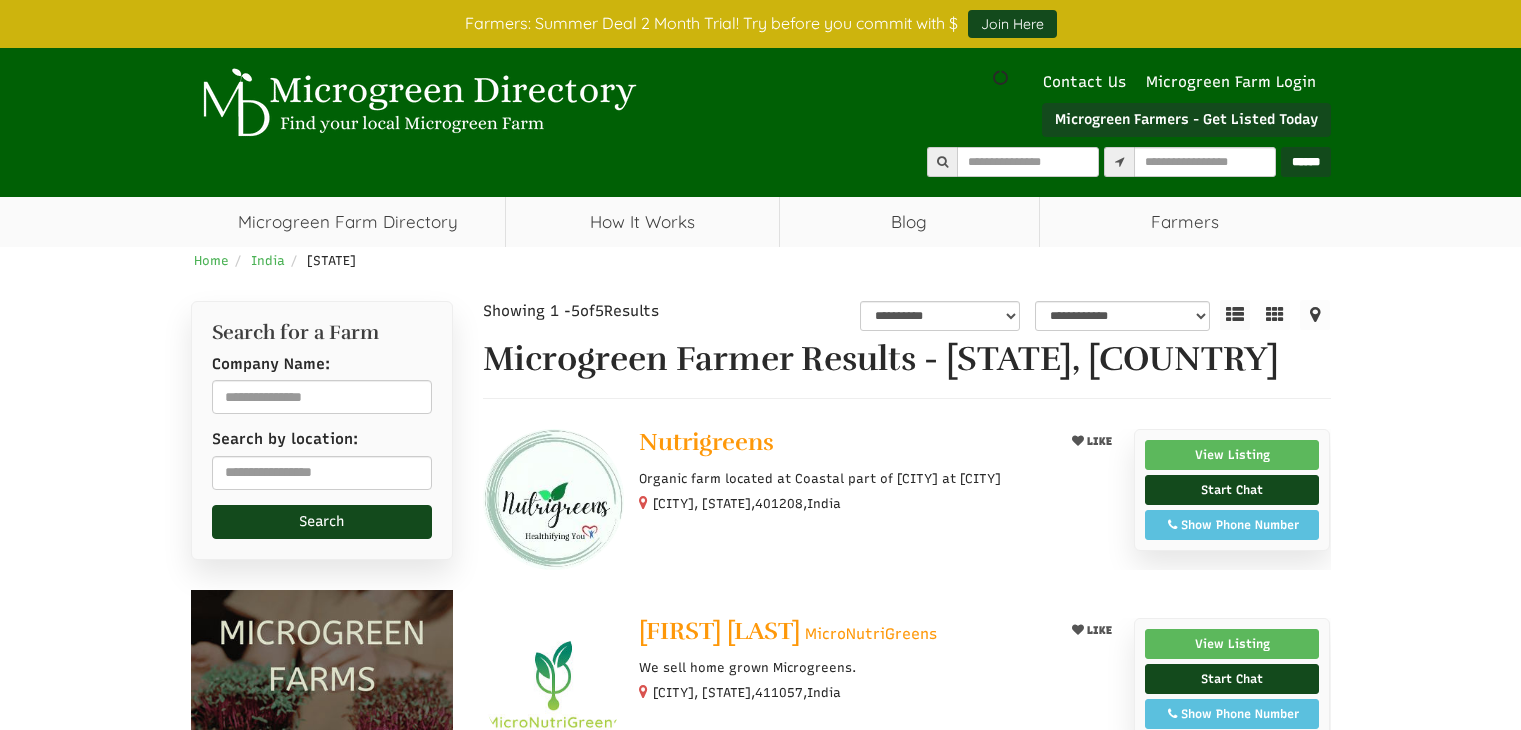 scroll, scrollTop: 0, scrollLeft: 0, axis: both 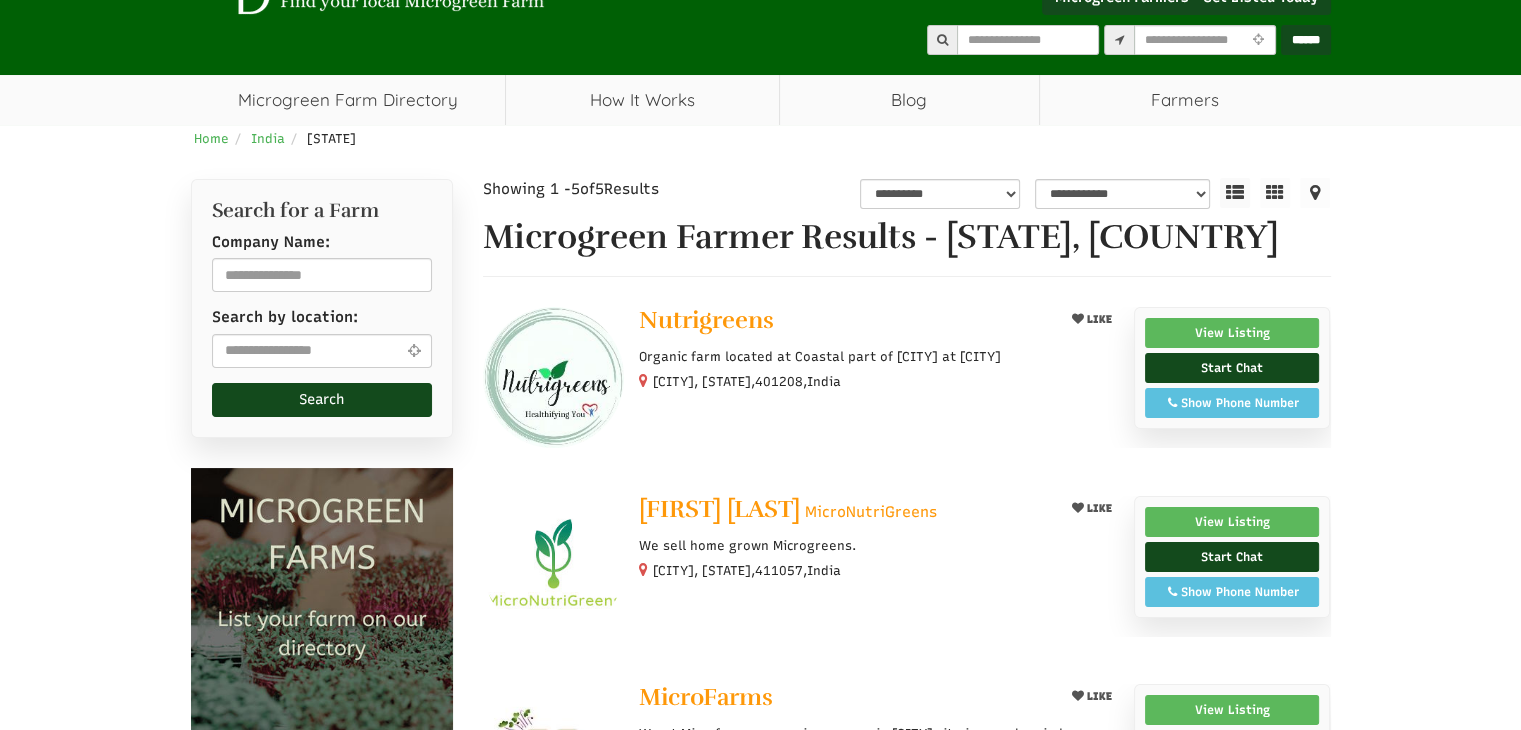 select 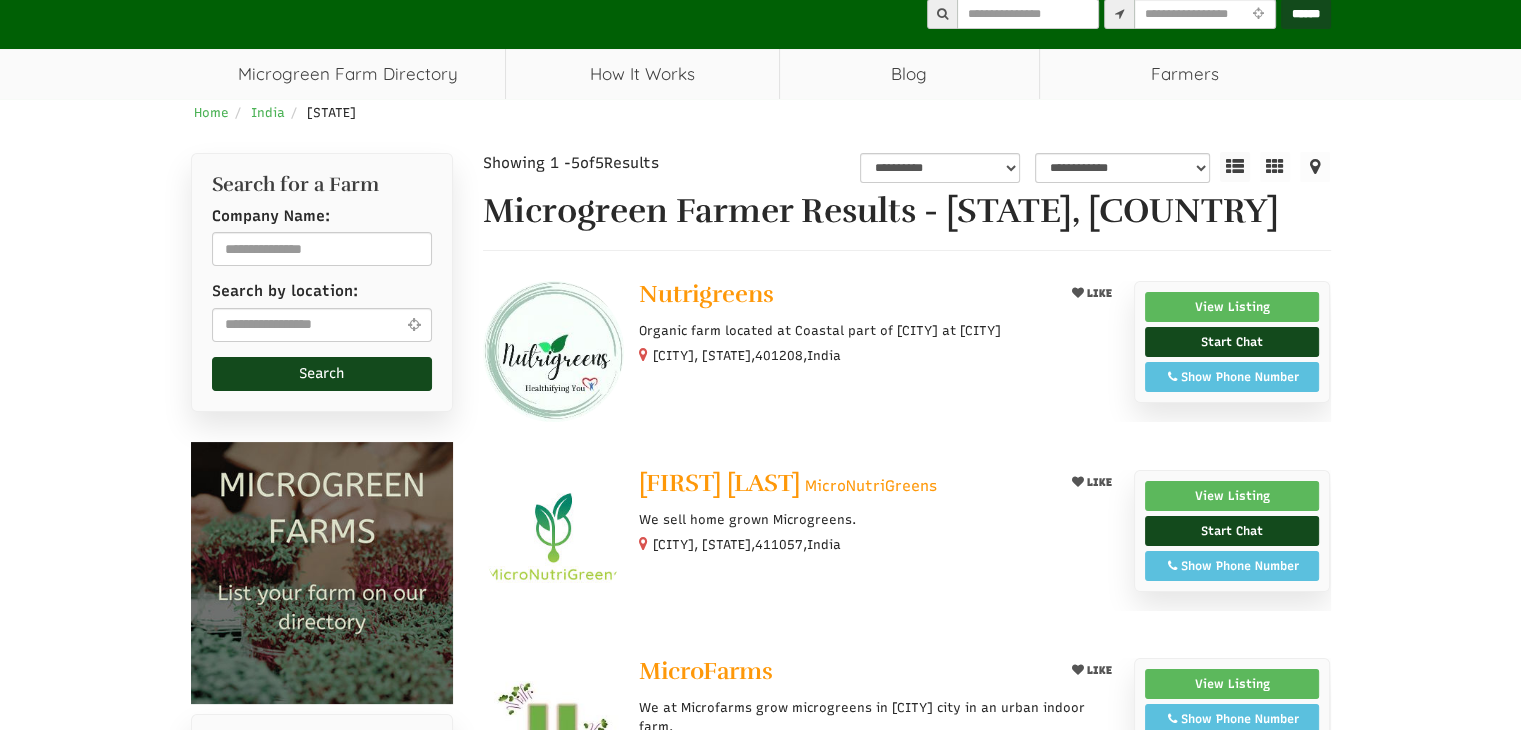 scroll, scrollTop: 220, scrollLeft: 0, axis: vertical 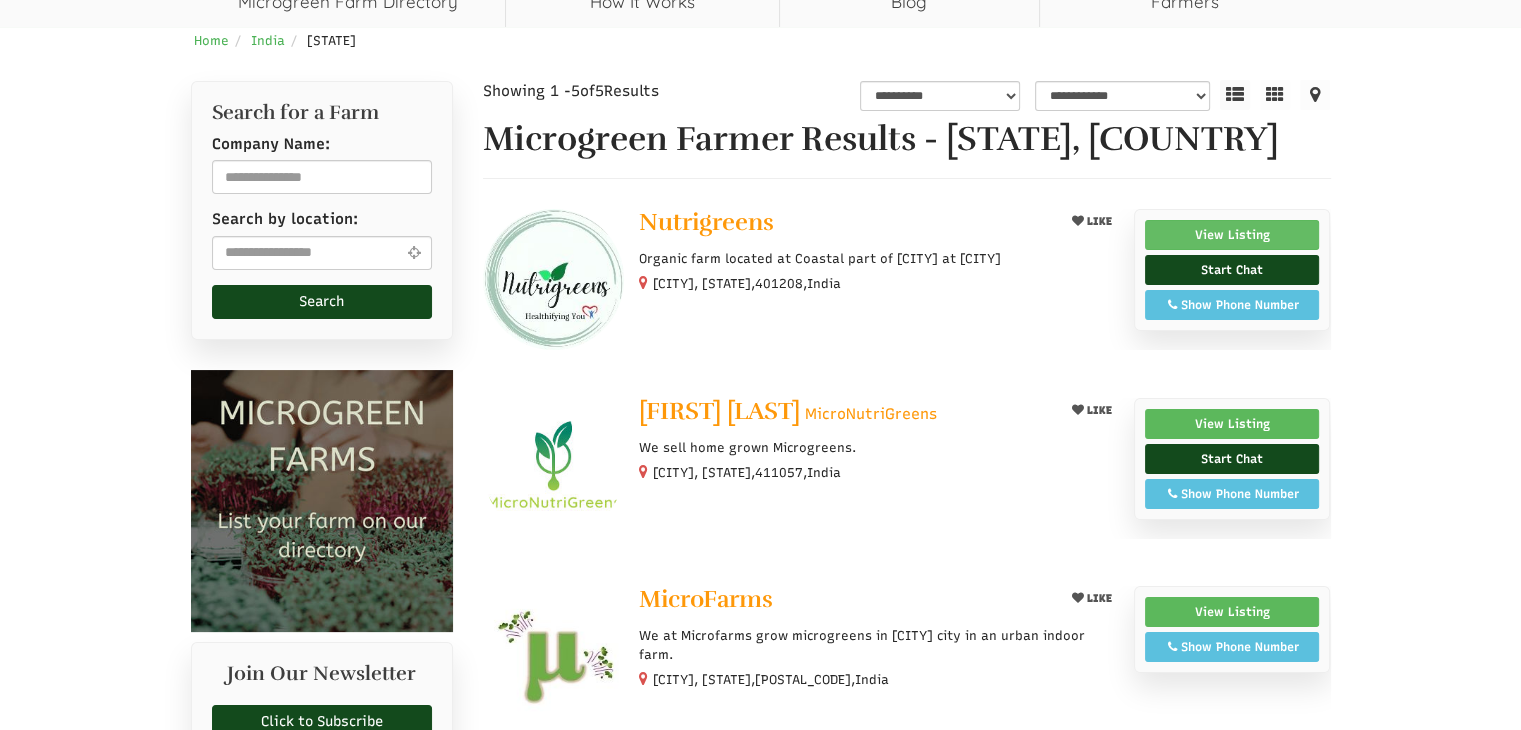 click on "View Listing" at bounding box center (1232, 235) 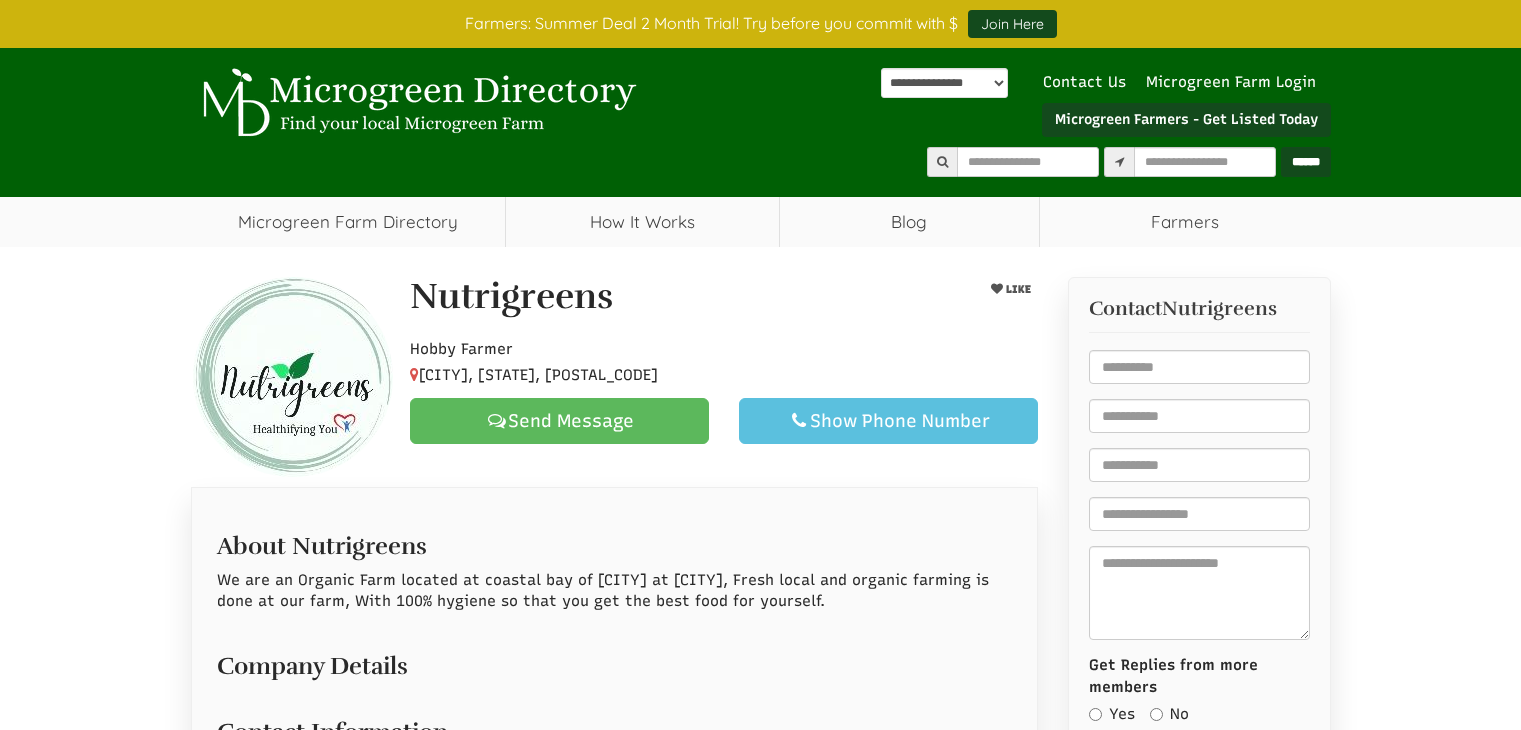 scroll, scrollTop: 0, scrollLeft: 0, axis: both 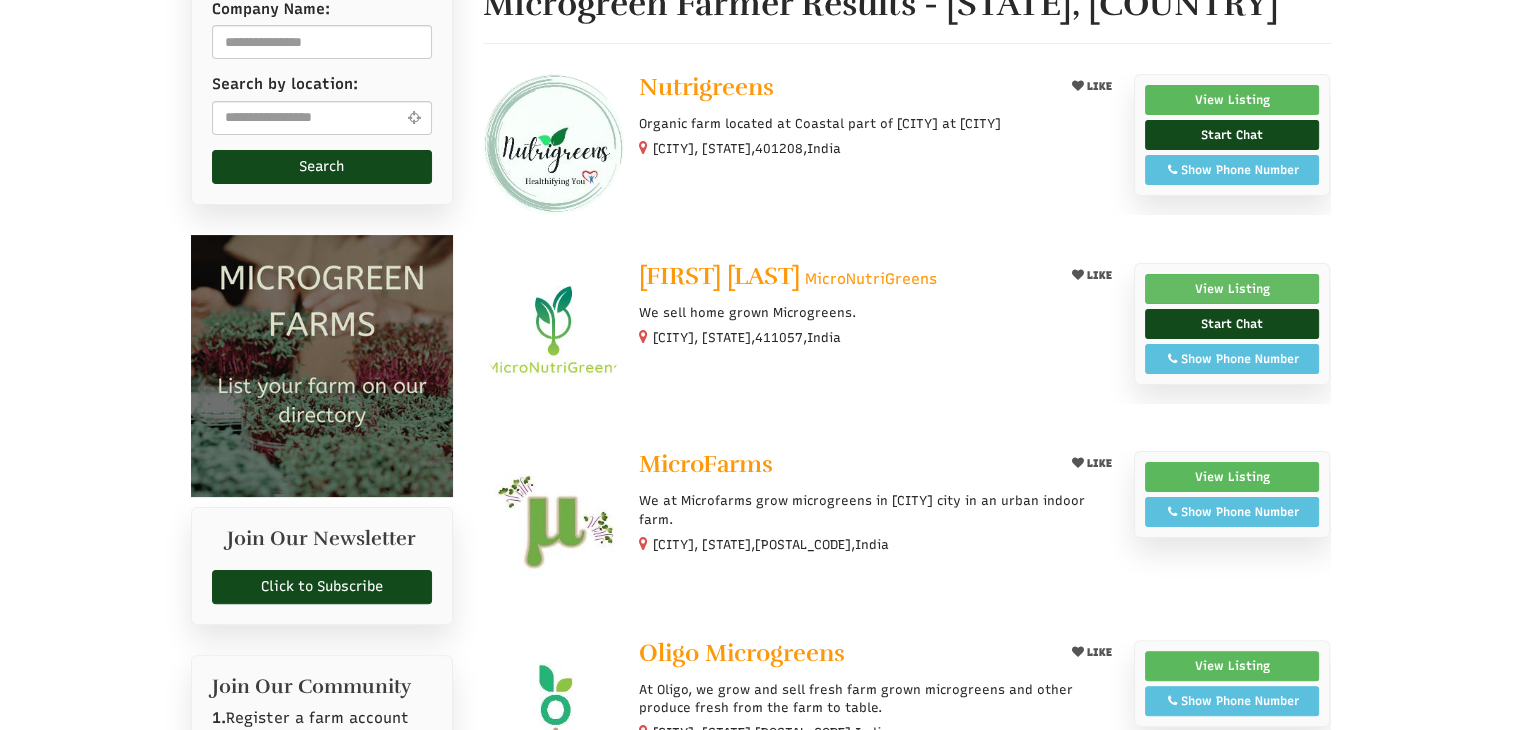 click on "View Listing" at bounding box center (1232, 289) 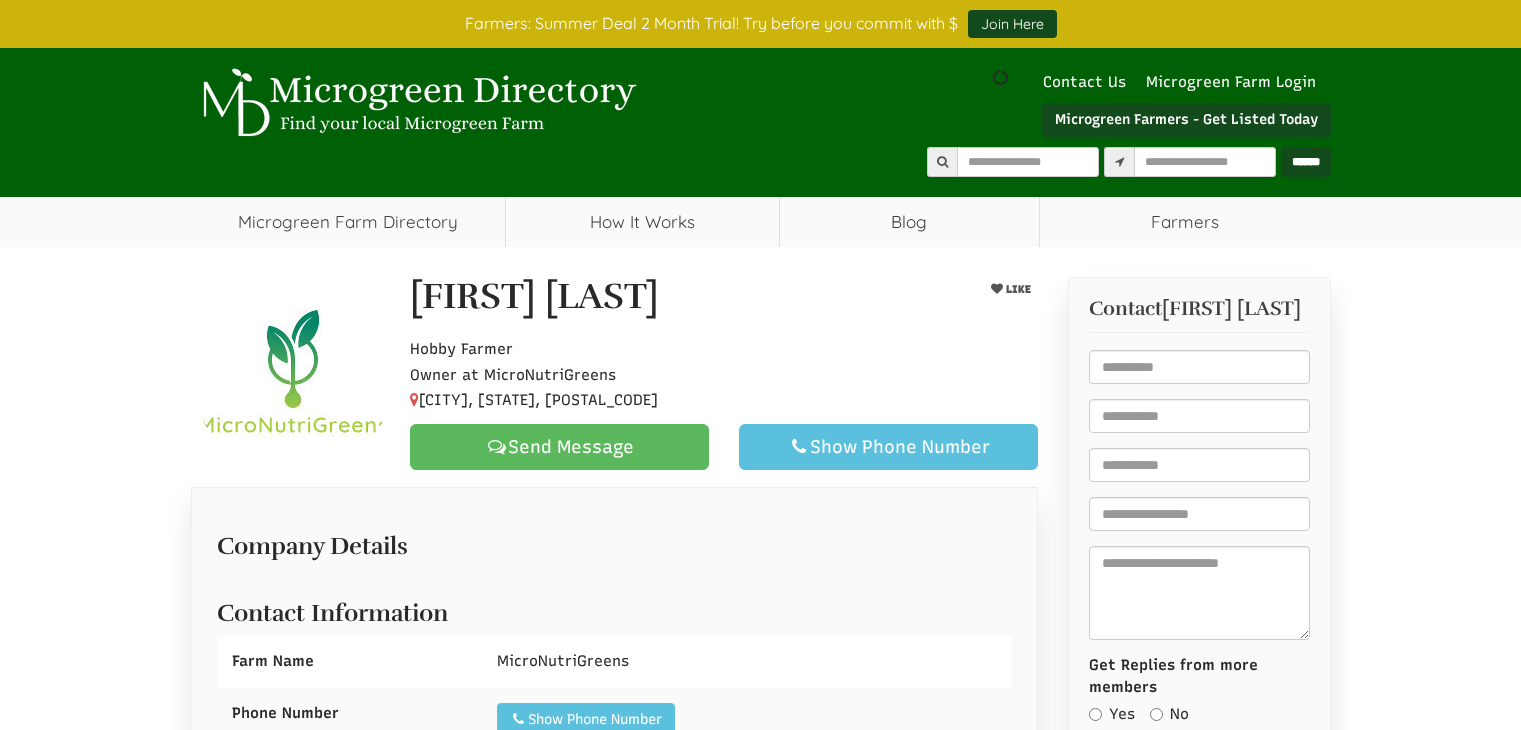 scroll, scrollTop: 0, scrollLeft: 0, axis: both 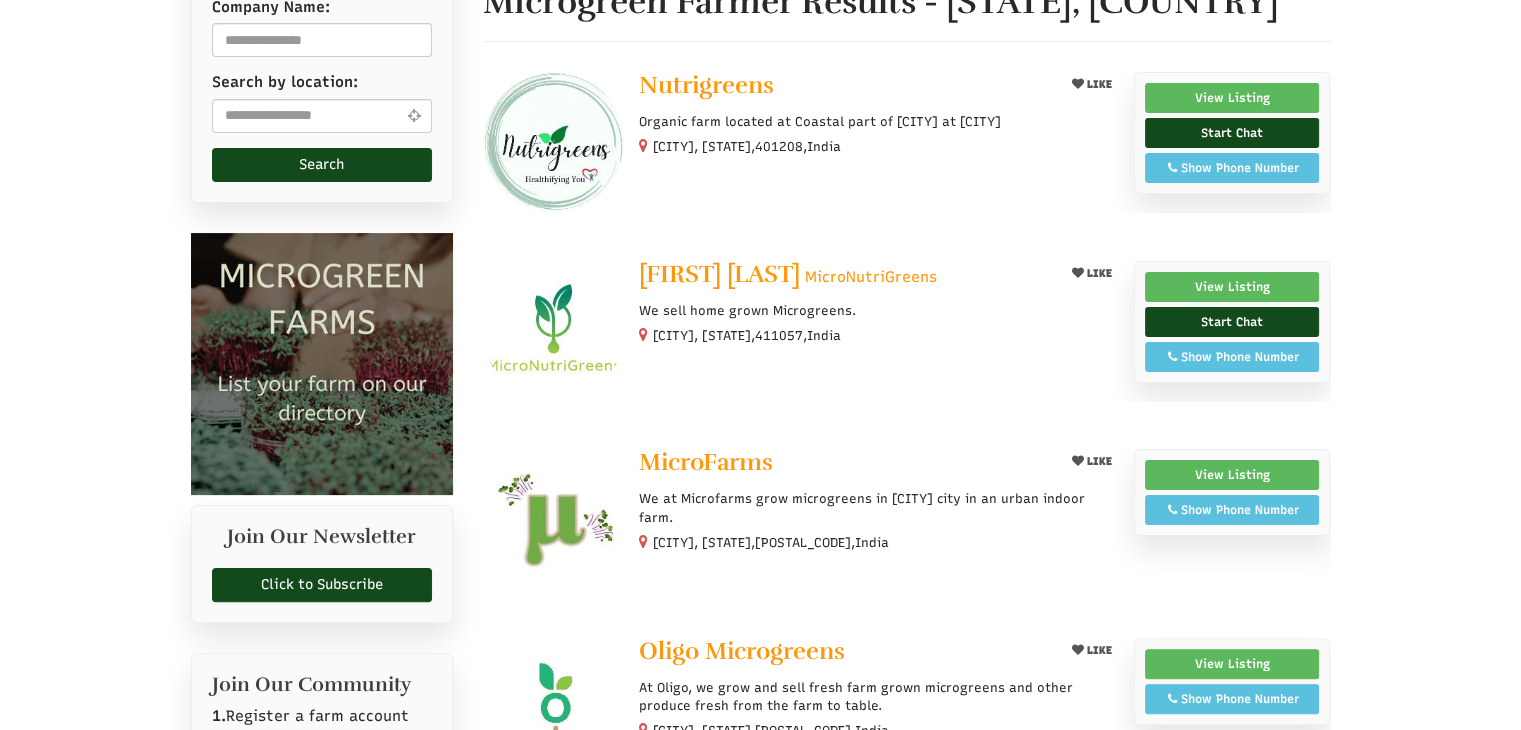 select 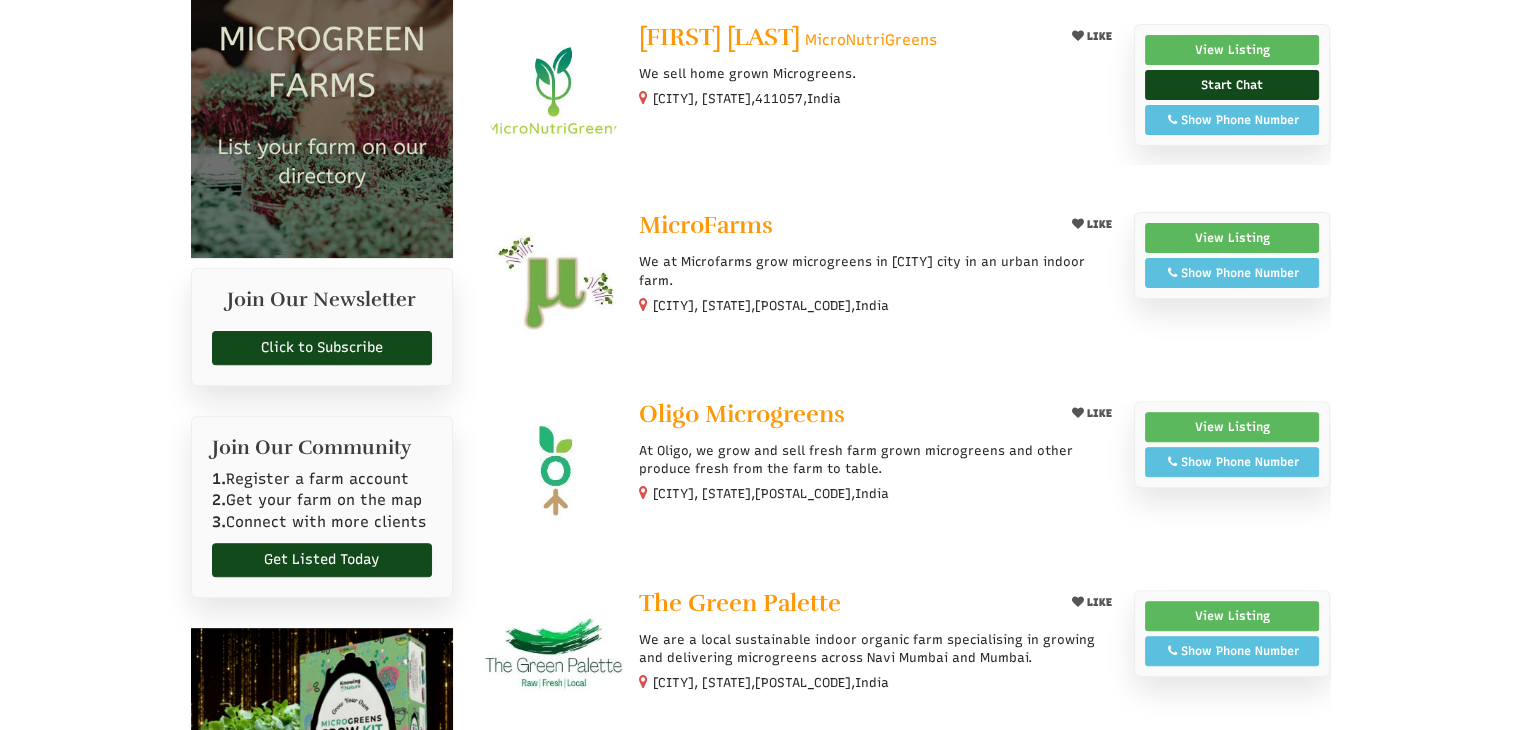 scroll, scrollTop: 600, scrollLeft: 0, axis: vertical 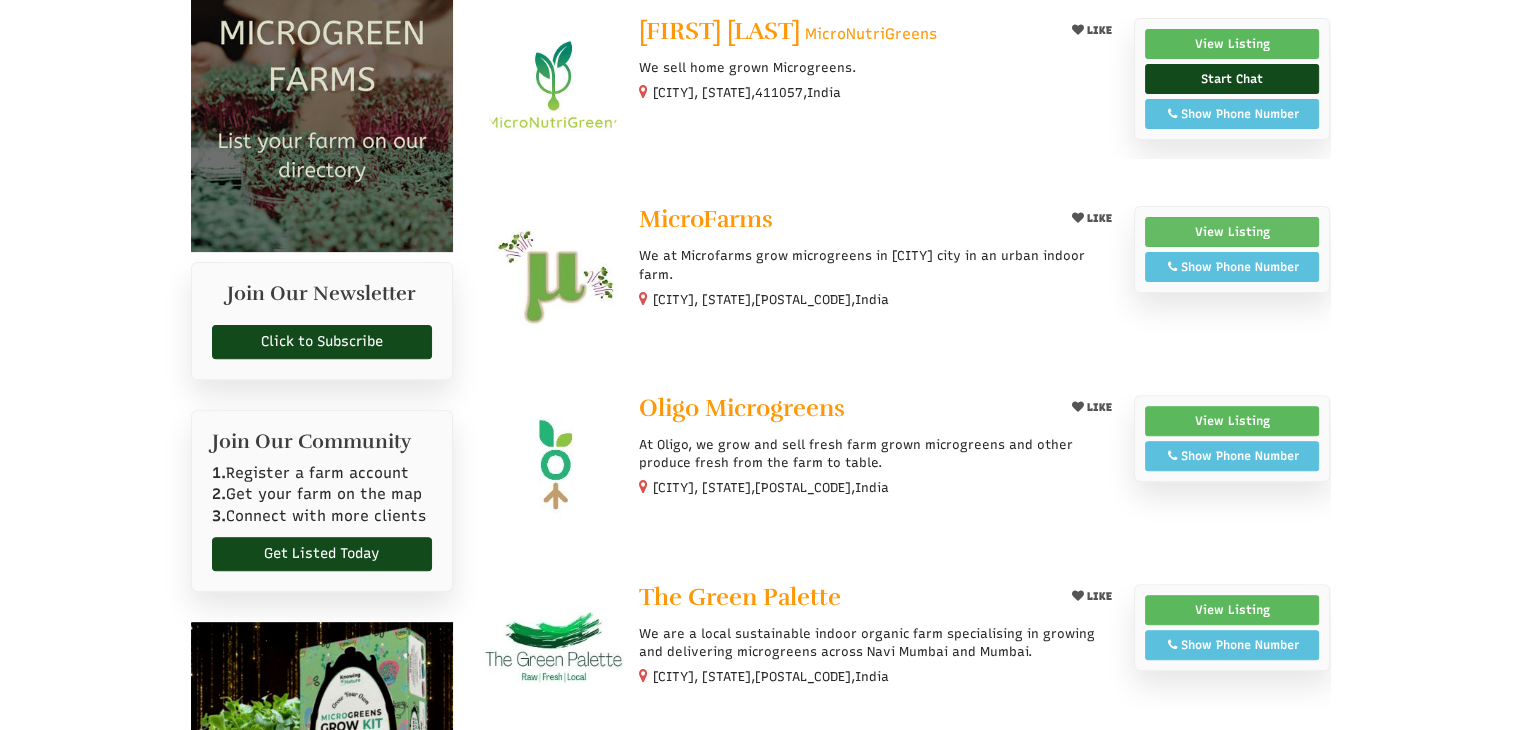 click on "View Listing" at bounding box center (1232, 232) 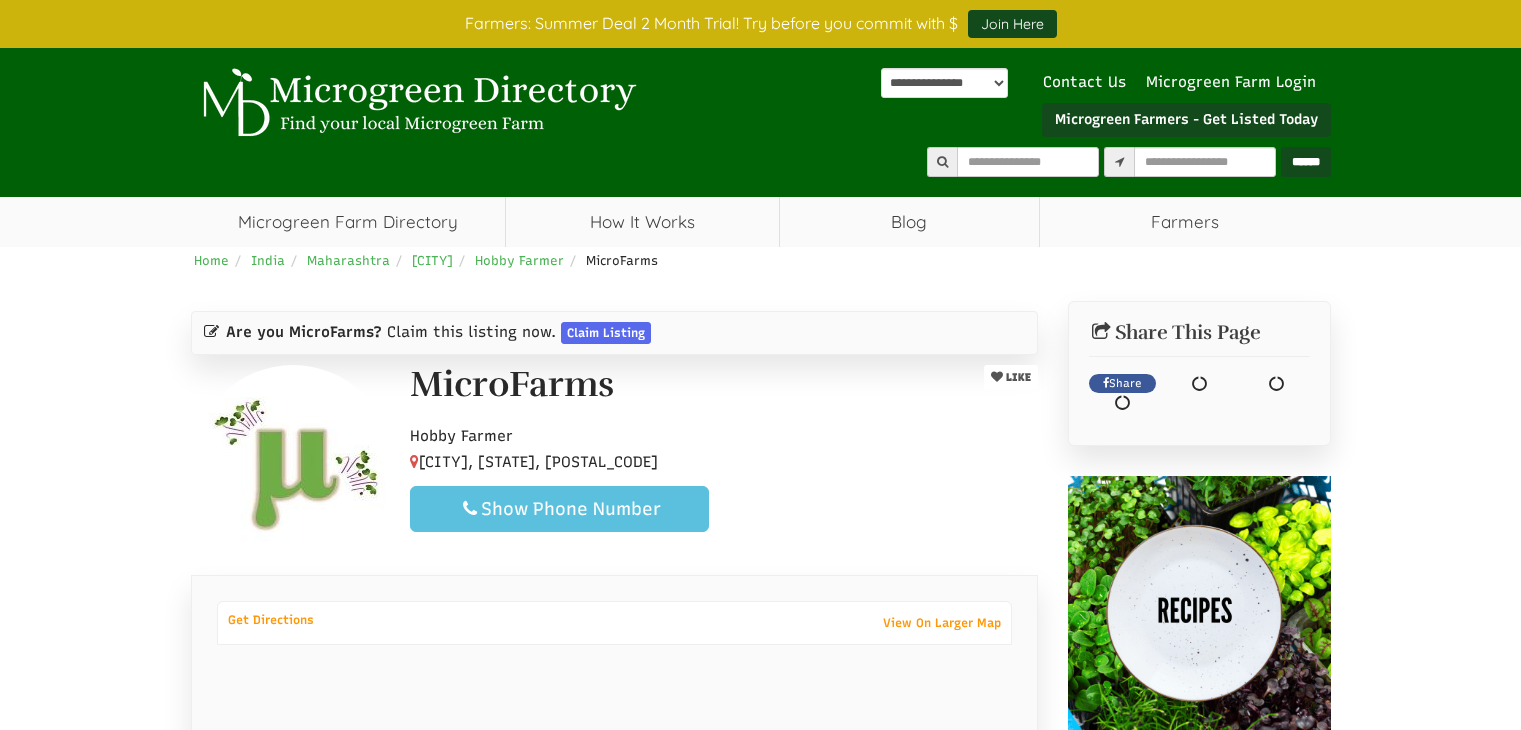 scroll, scrollTop: 0, scrollLeft: 0, axis: both 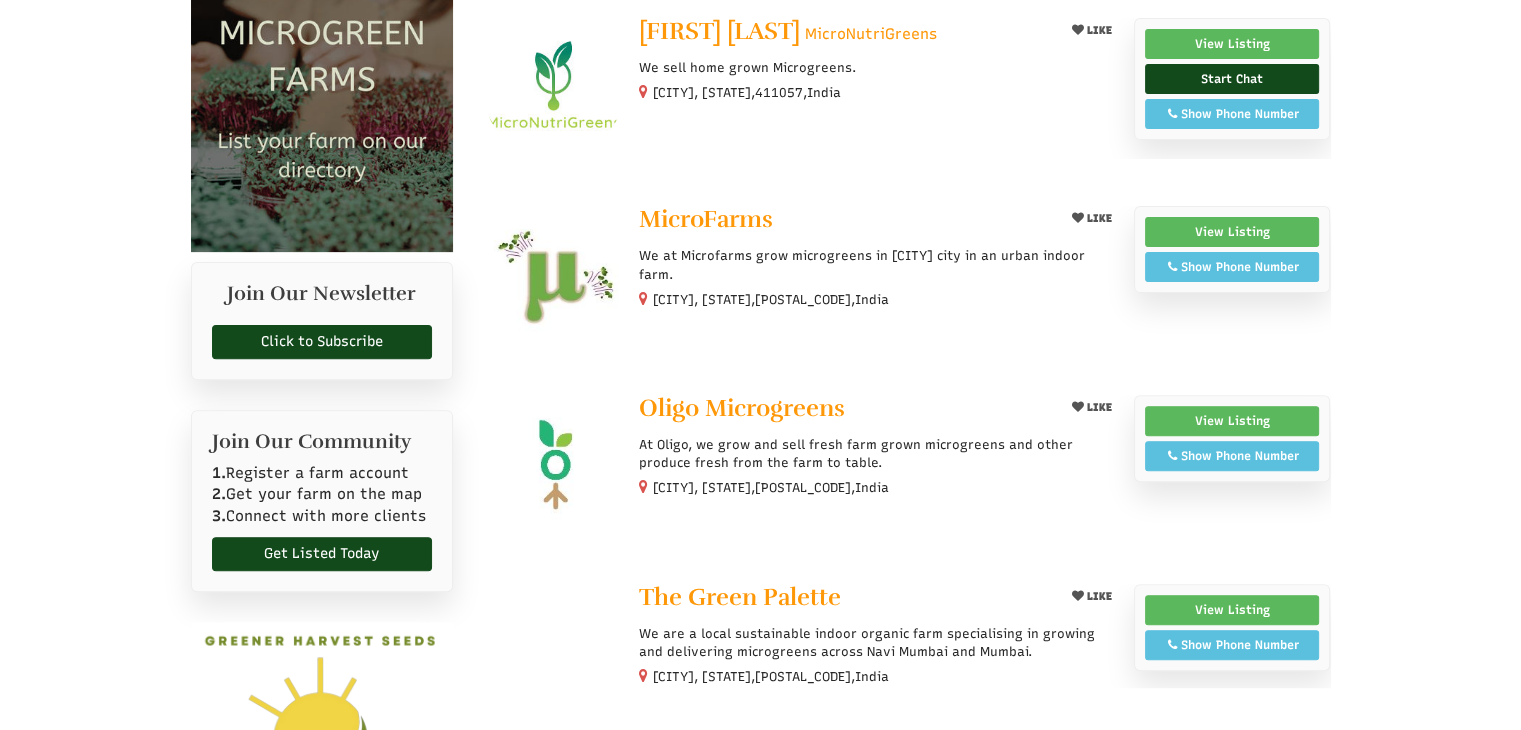 select 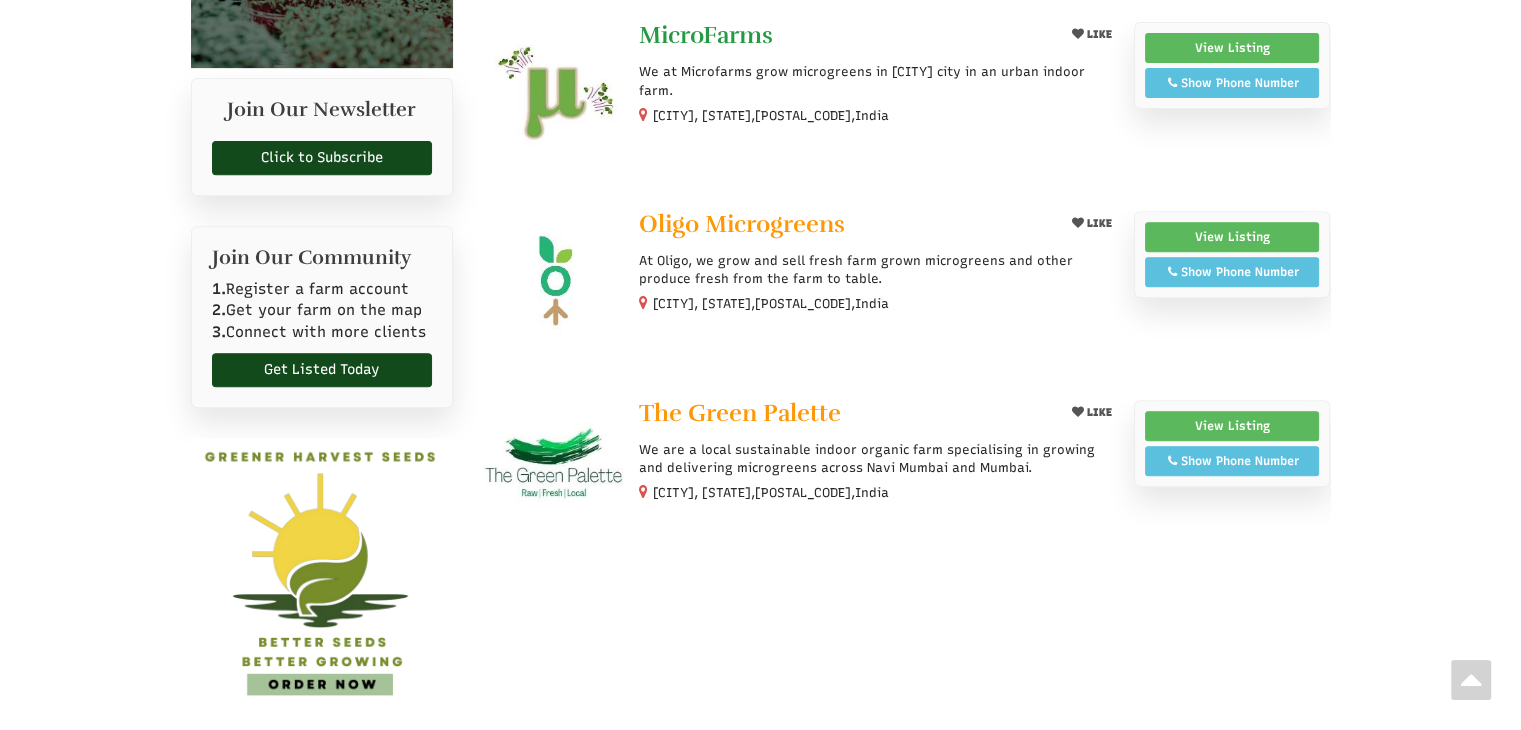 scroll, scrollTop: 842, scrollLeft: 0, axis: vertical 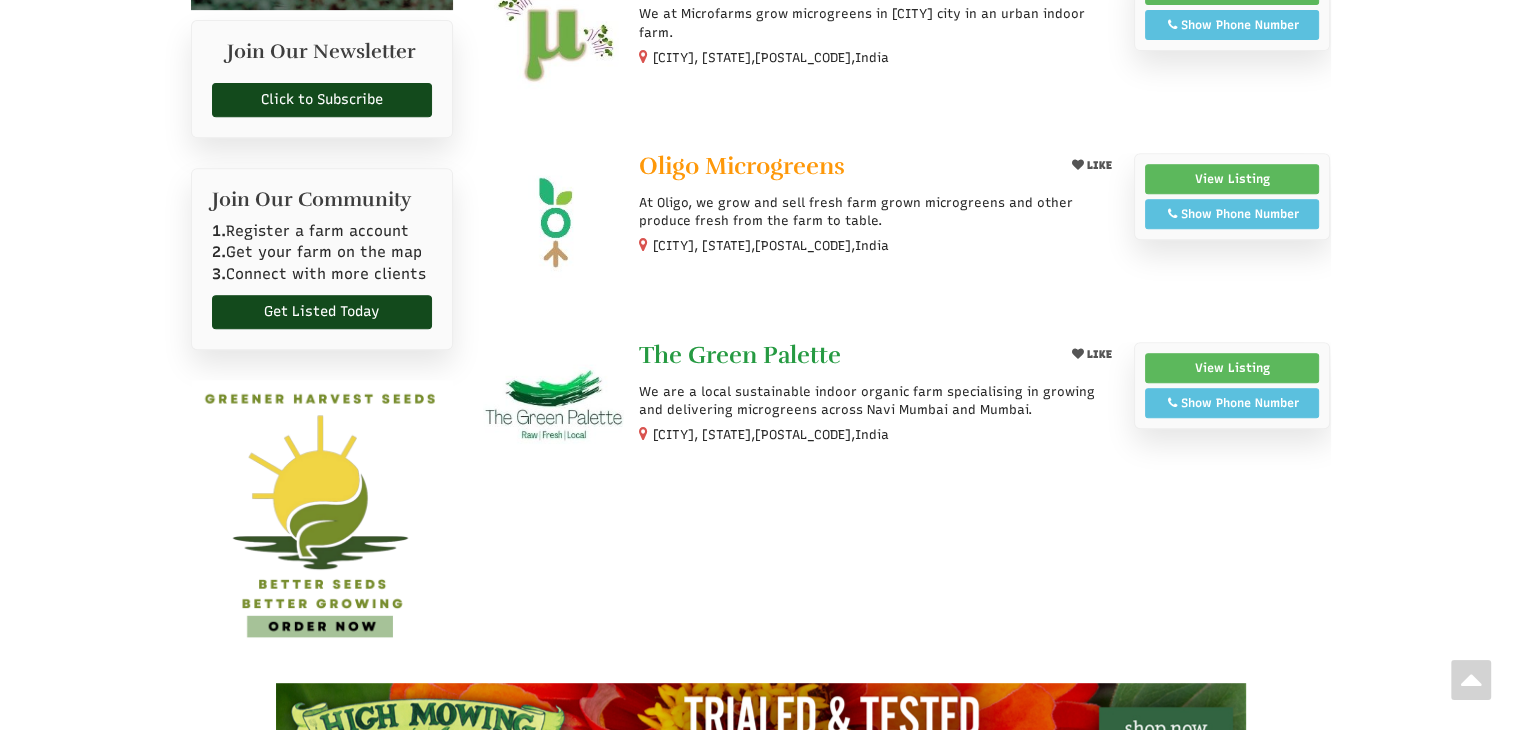 click on "The Green Palette" at bounding box center (740, 355) 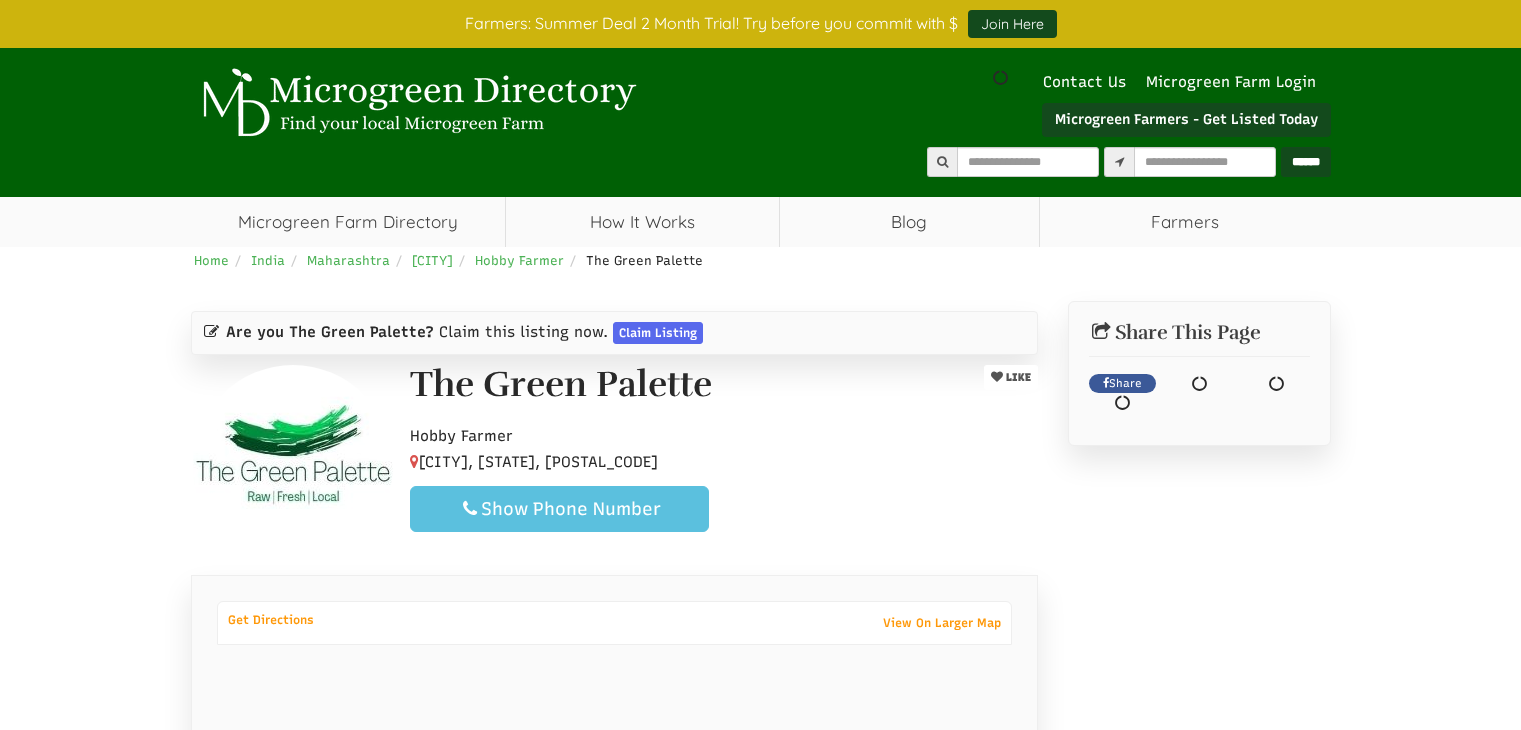 scroll, scrollTop: 0, scrollLeft: 0, axis: both 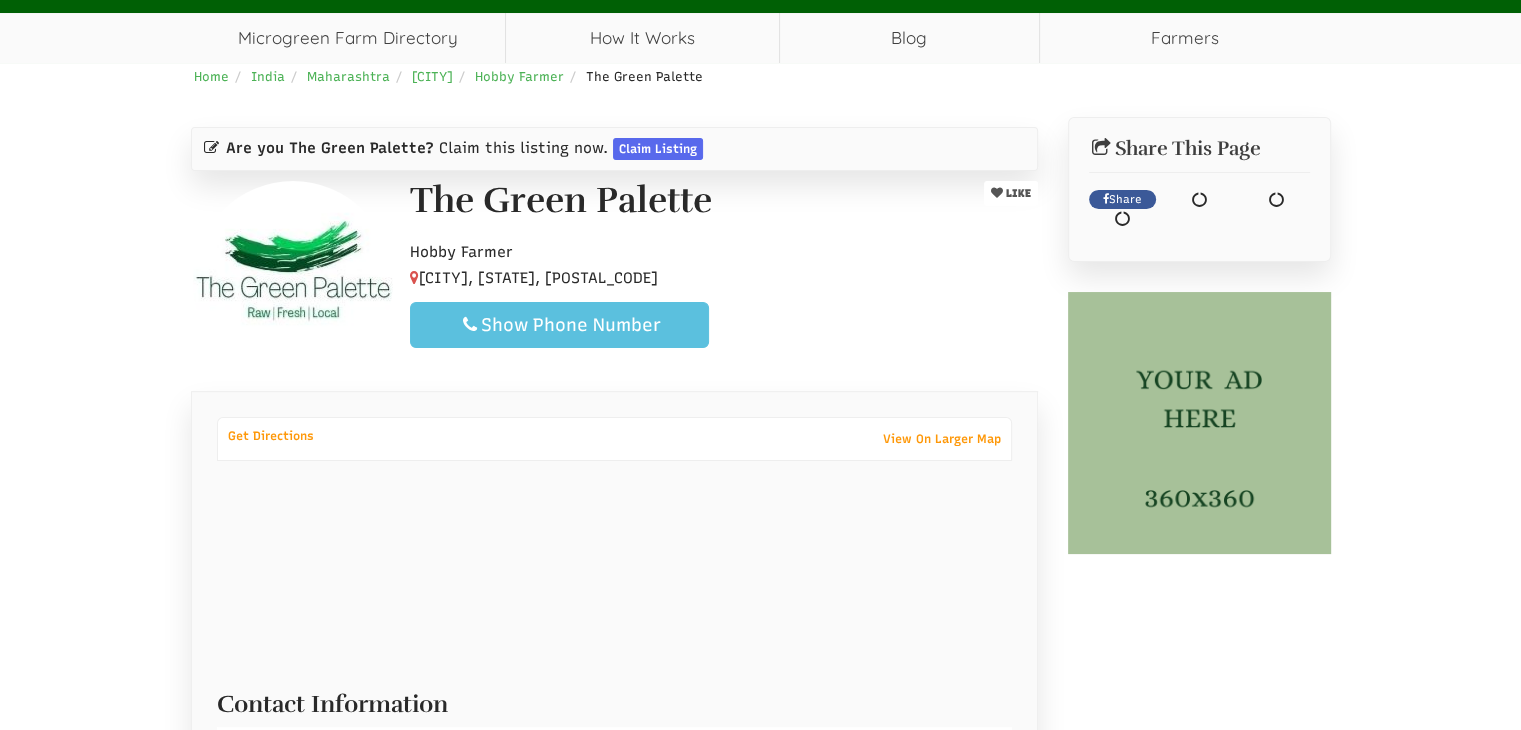 select 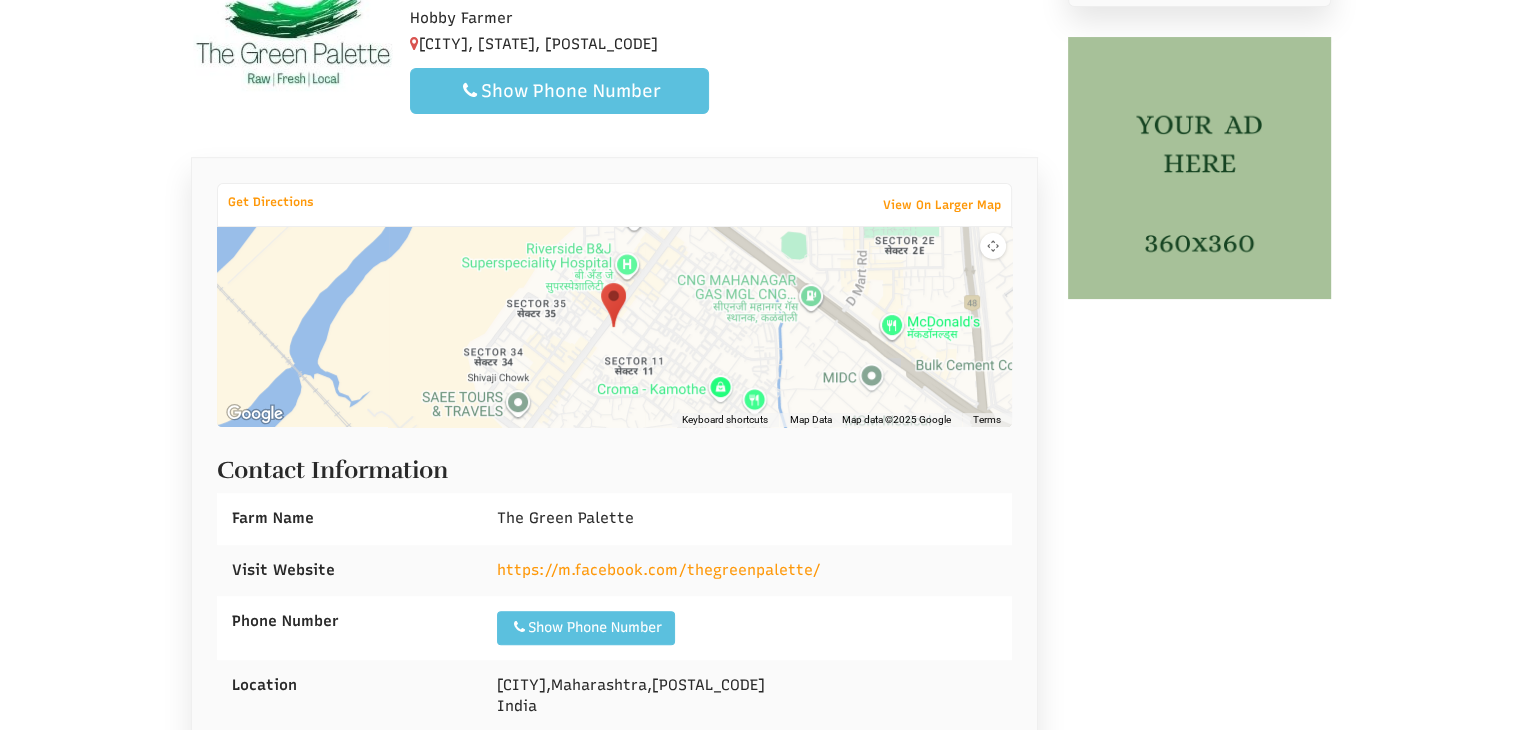 scroll, scrollTop: 420, scrollLeft: 0, axis: vertical 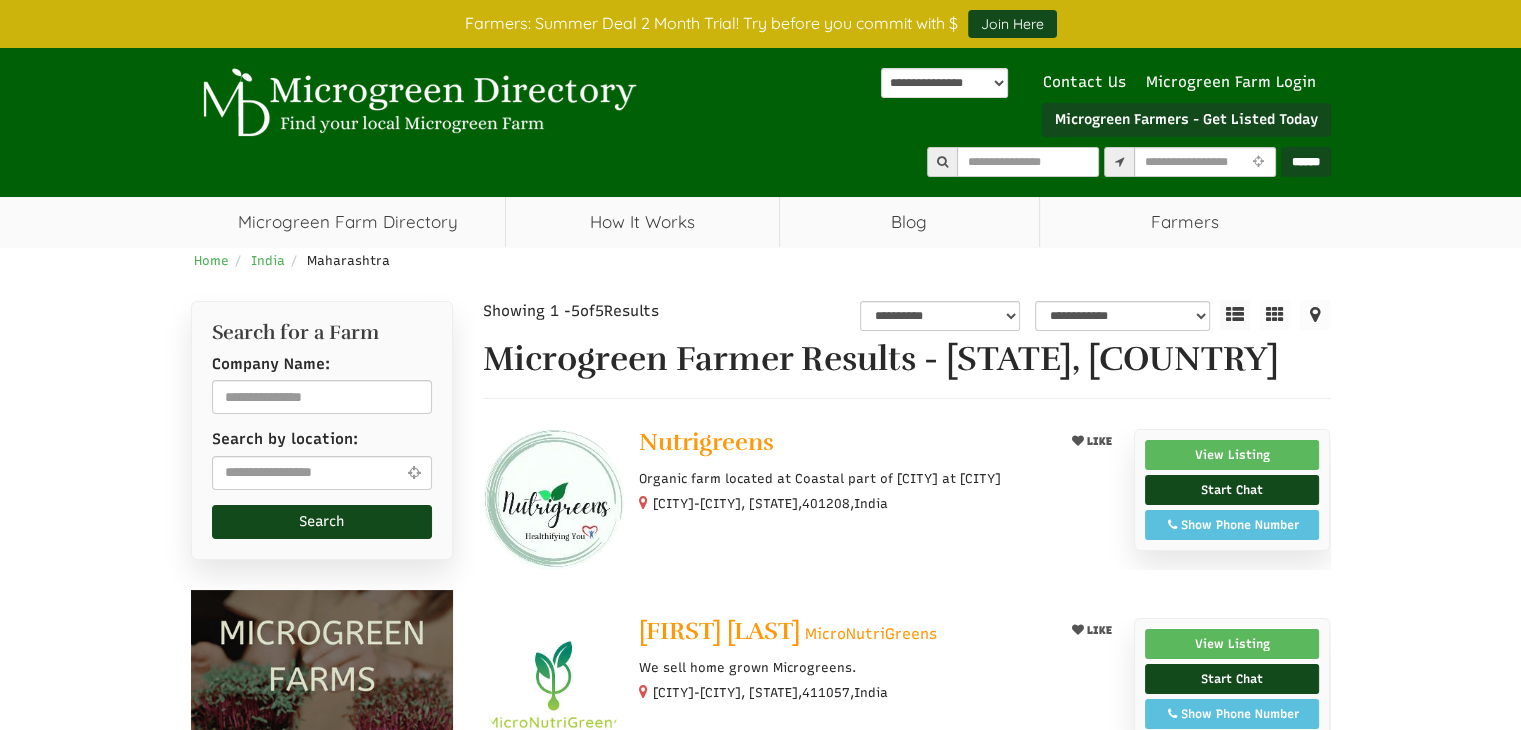 click on "Microgreen Farmers - Get Listed Today" at bounding box center [1186, 120] 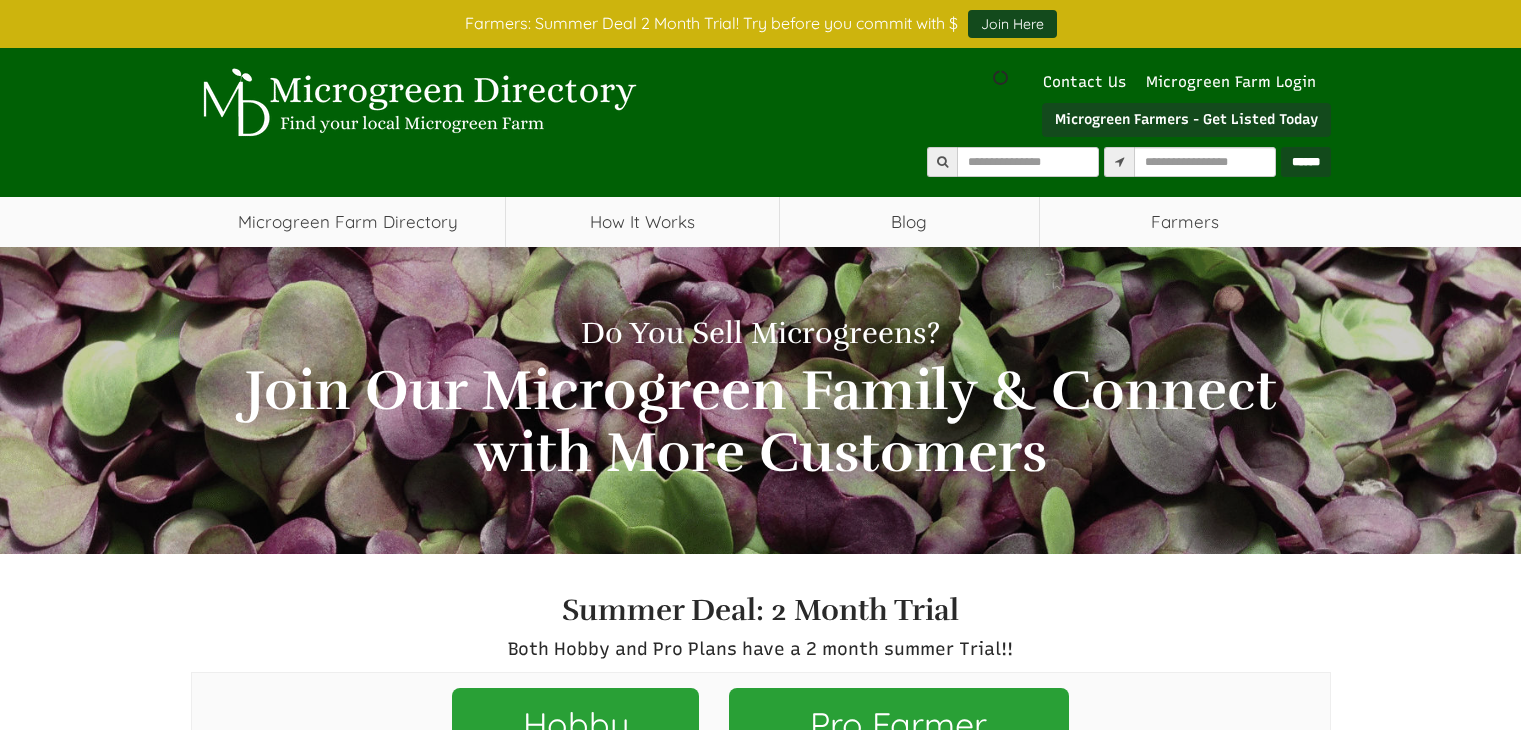 scroll, scrollTop: 0, scrollLeft: 0, axis: both 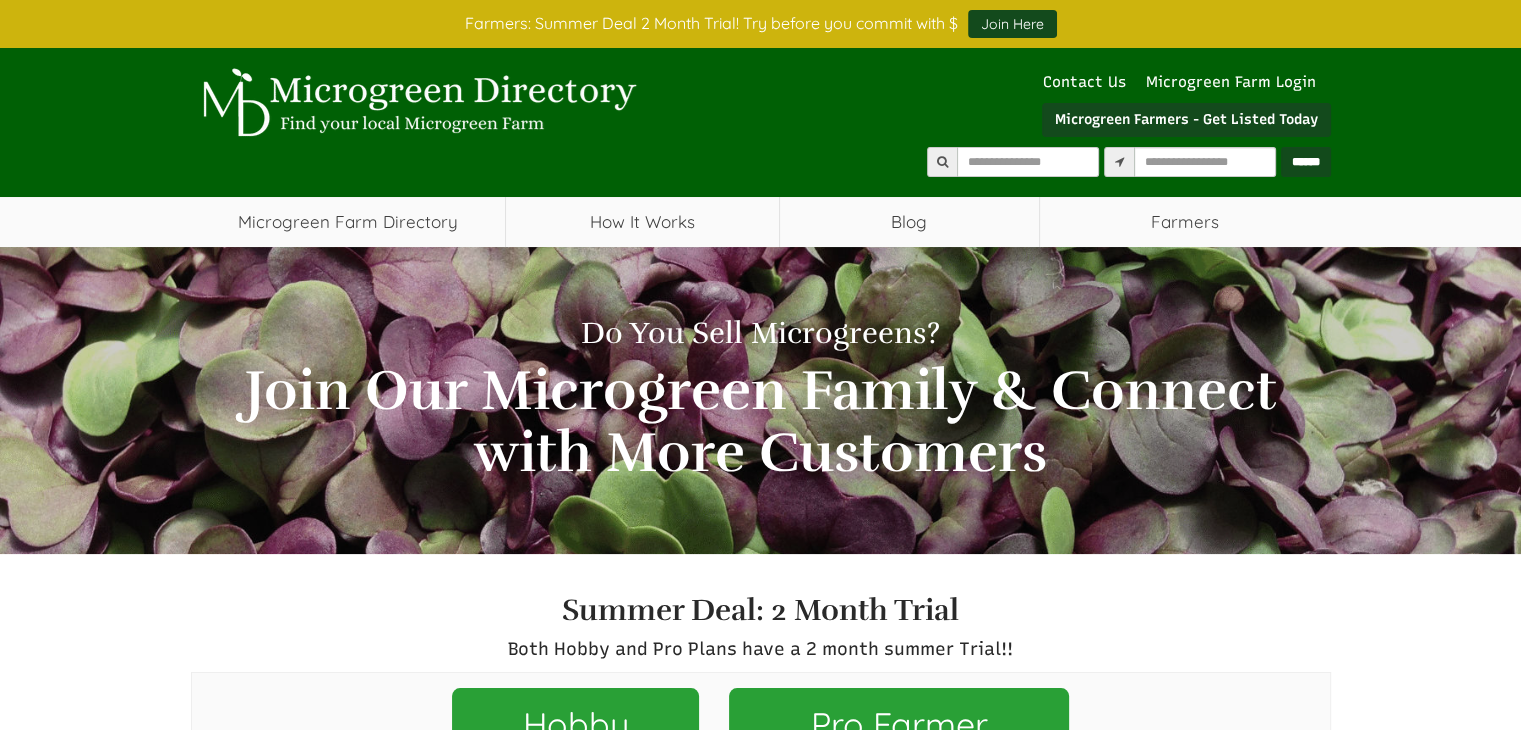 select 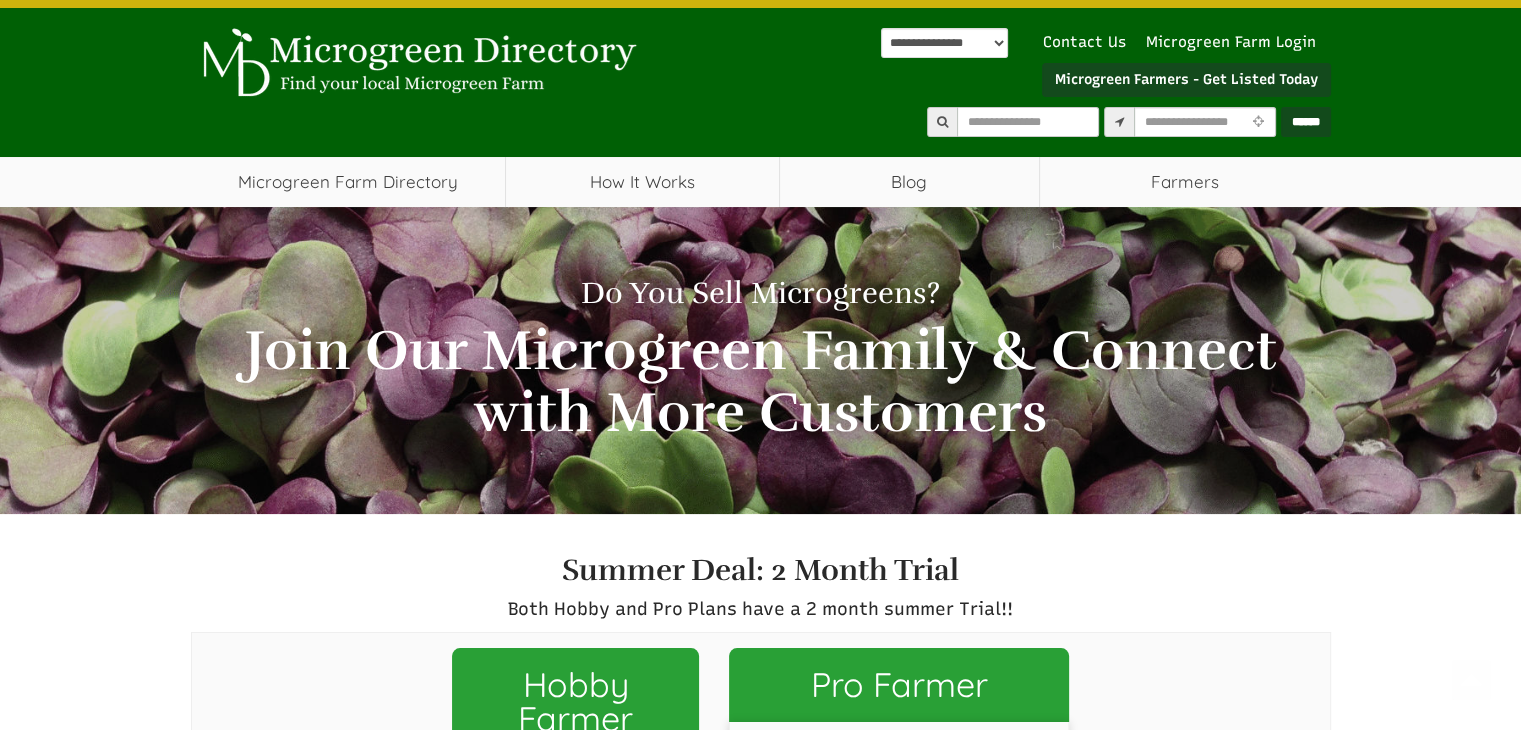 scroll, scrollTop: 0, scrollLeft: 0, axis: both 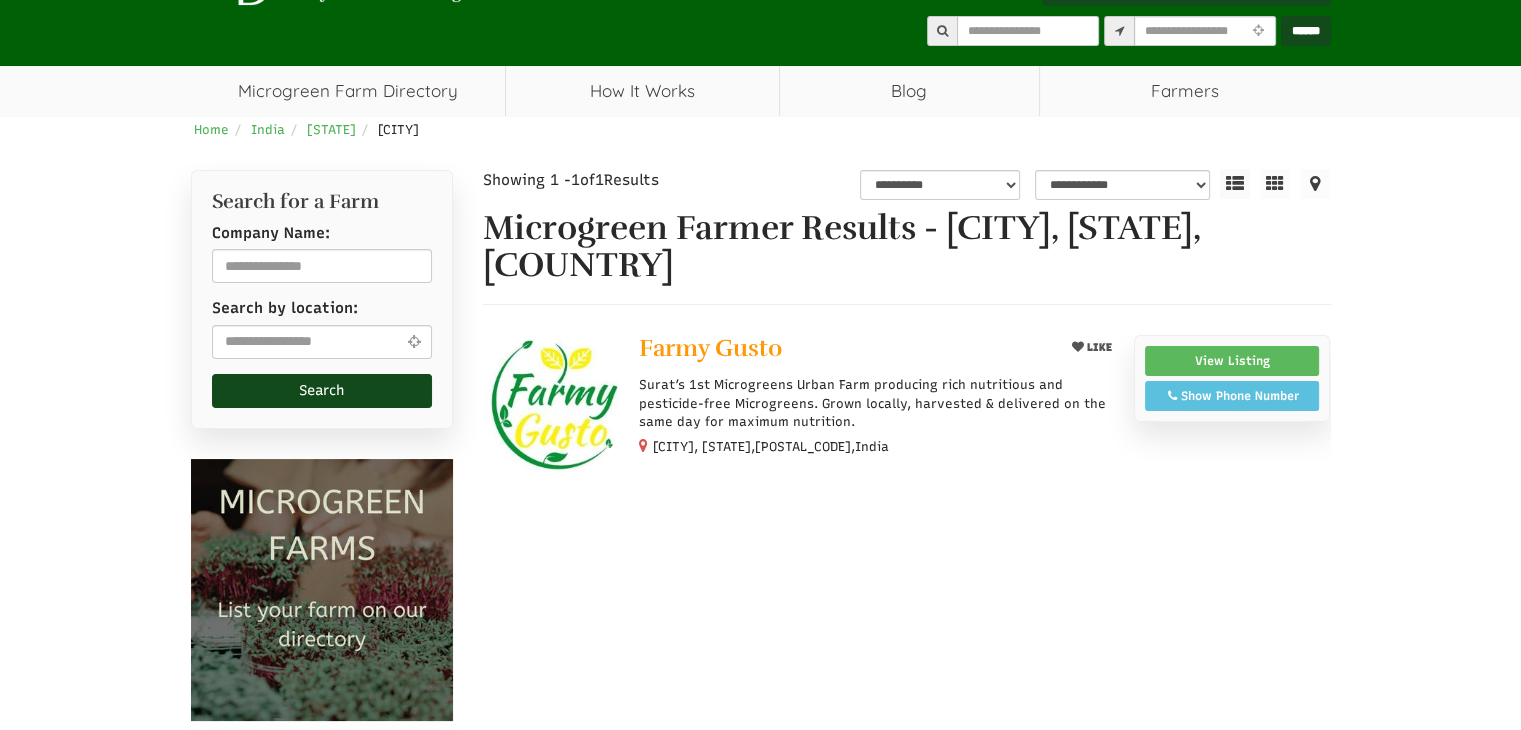 select 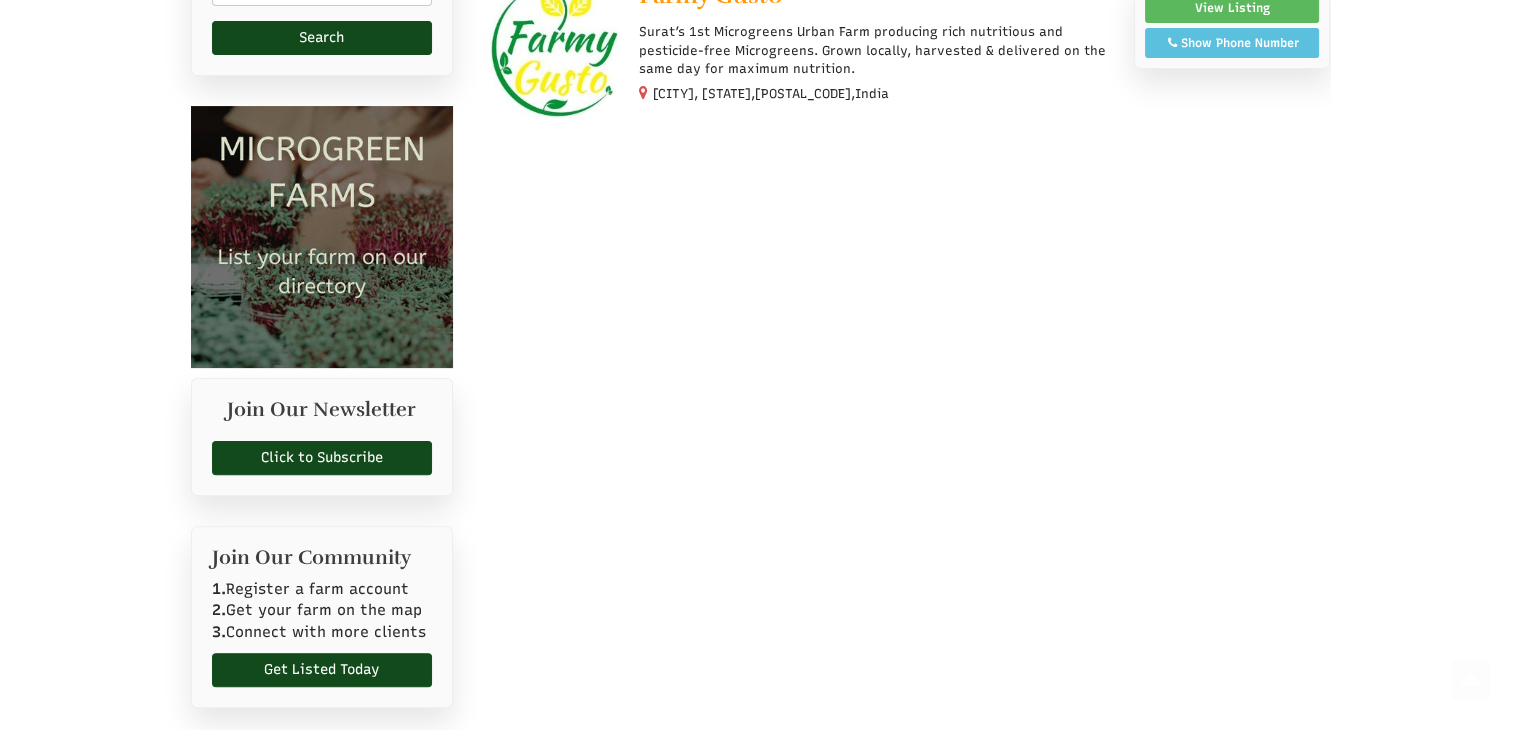 scroll, scrollTop: 0, scrollLeft: 0, axis: both 